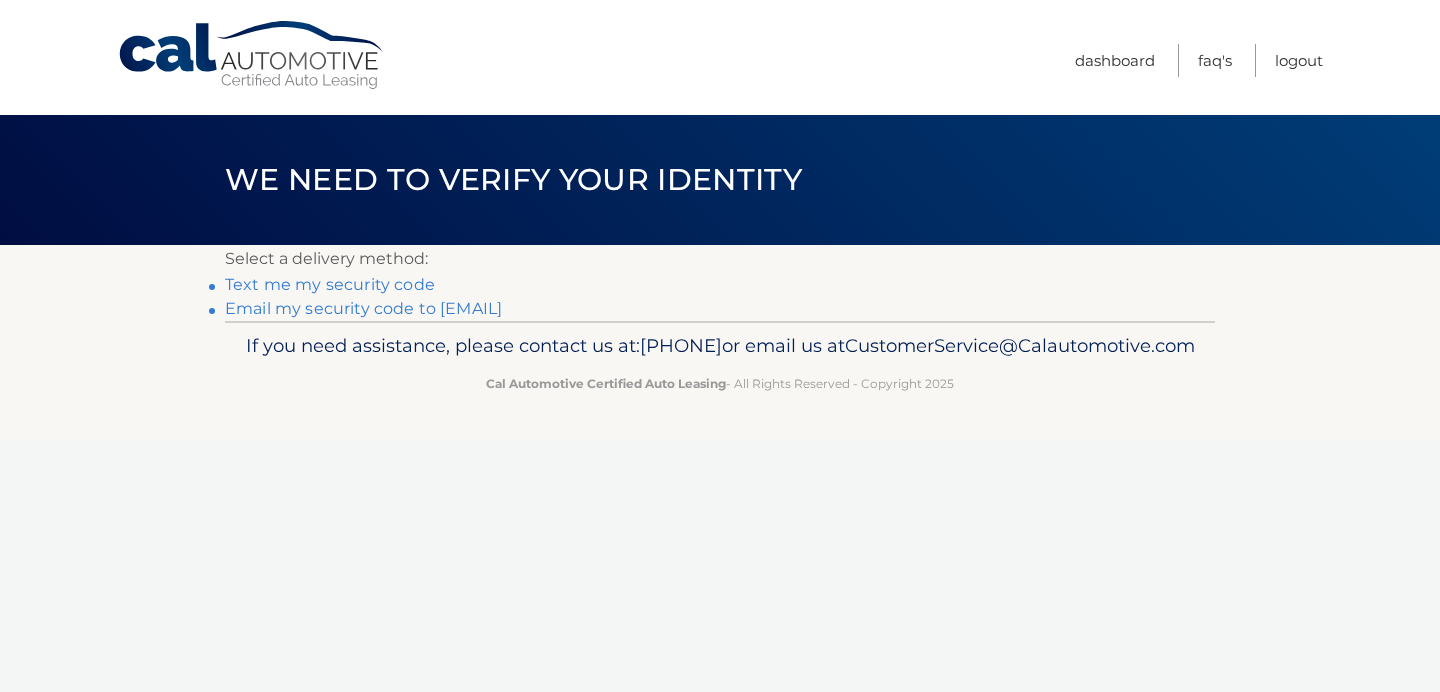 scroll, scrollTop: 0, scrollLeft: 0, axis: both 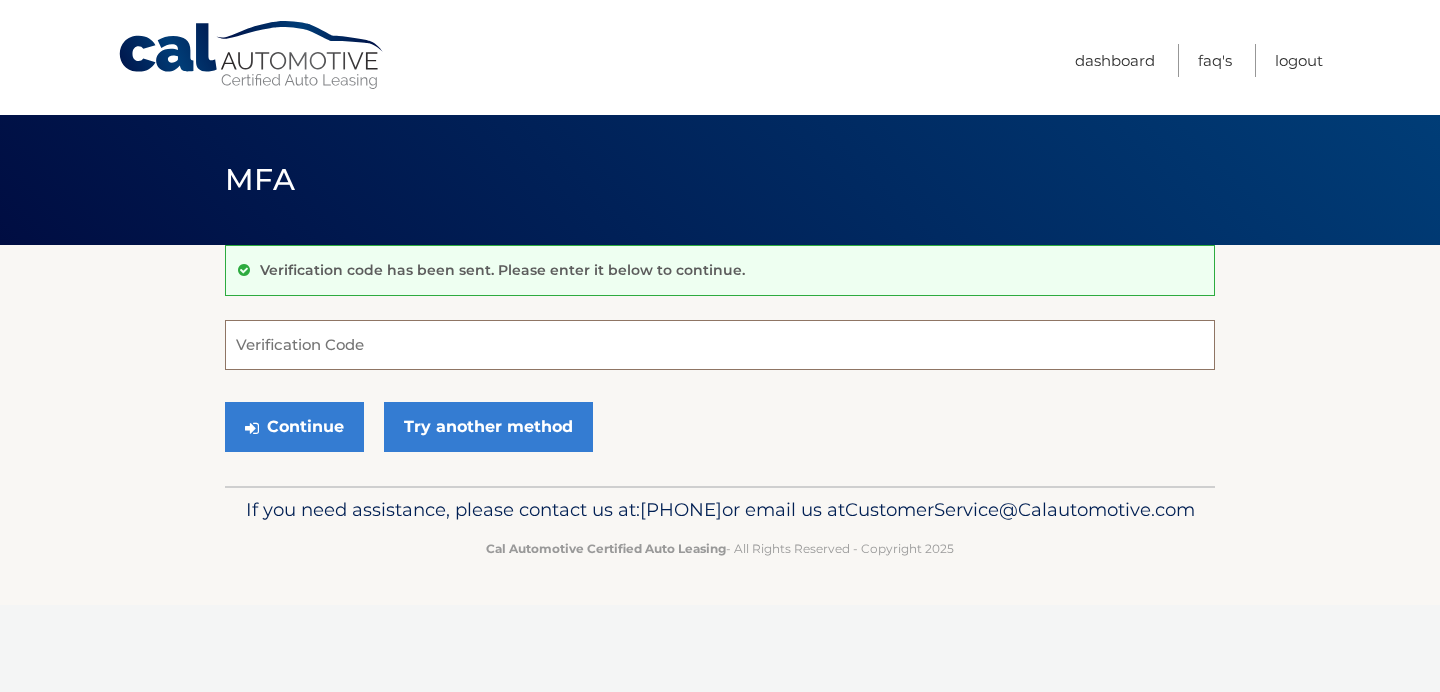 click on "Verification Code" at bounding box center (720, 345) 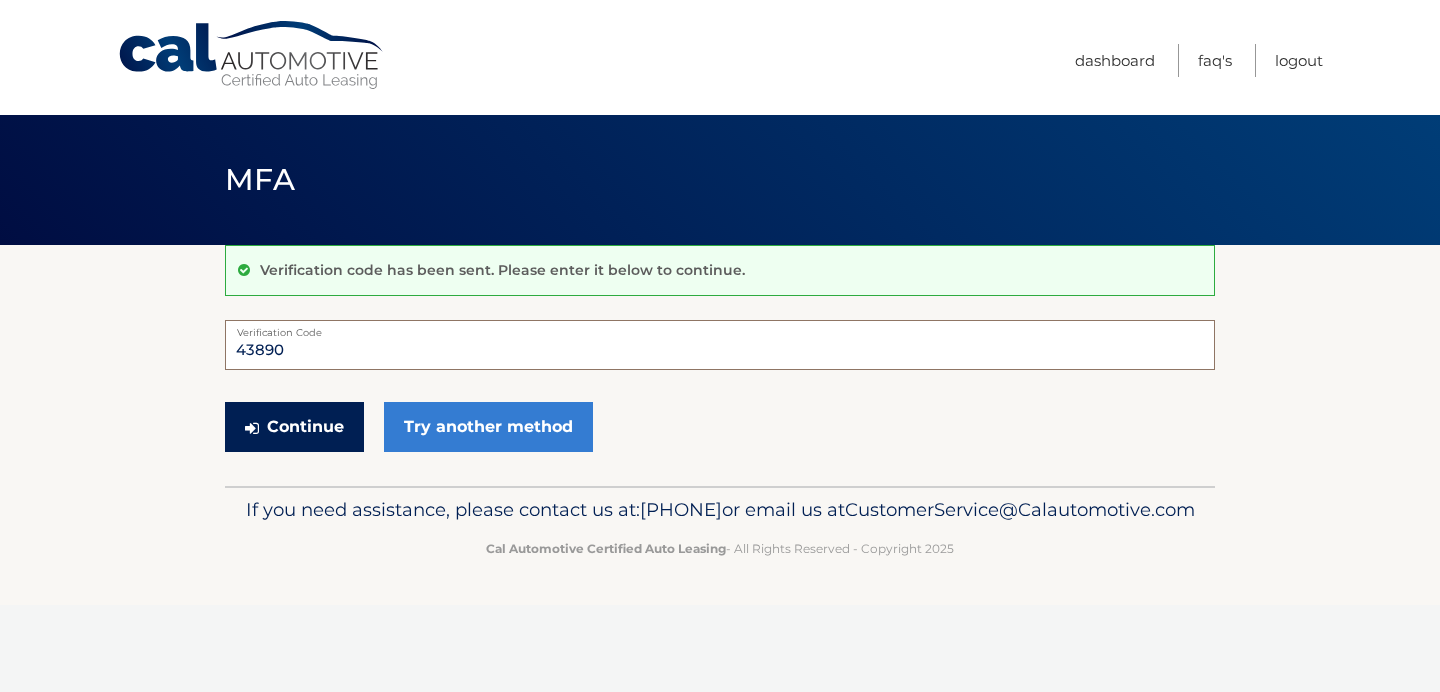 type on "43890" 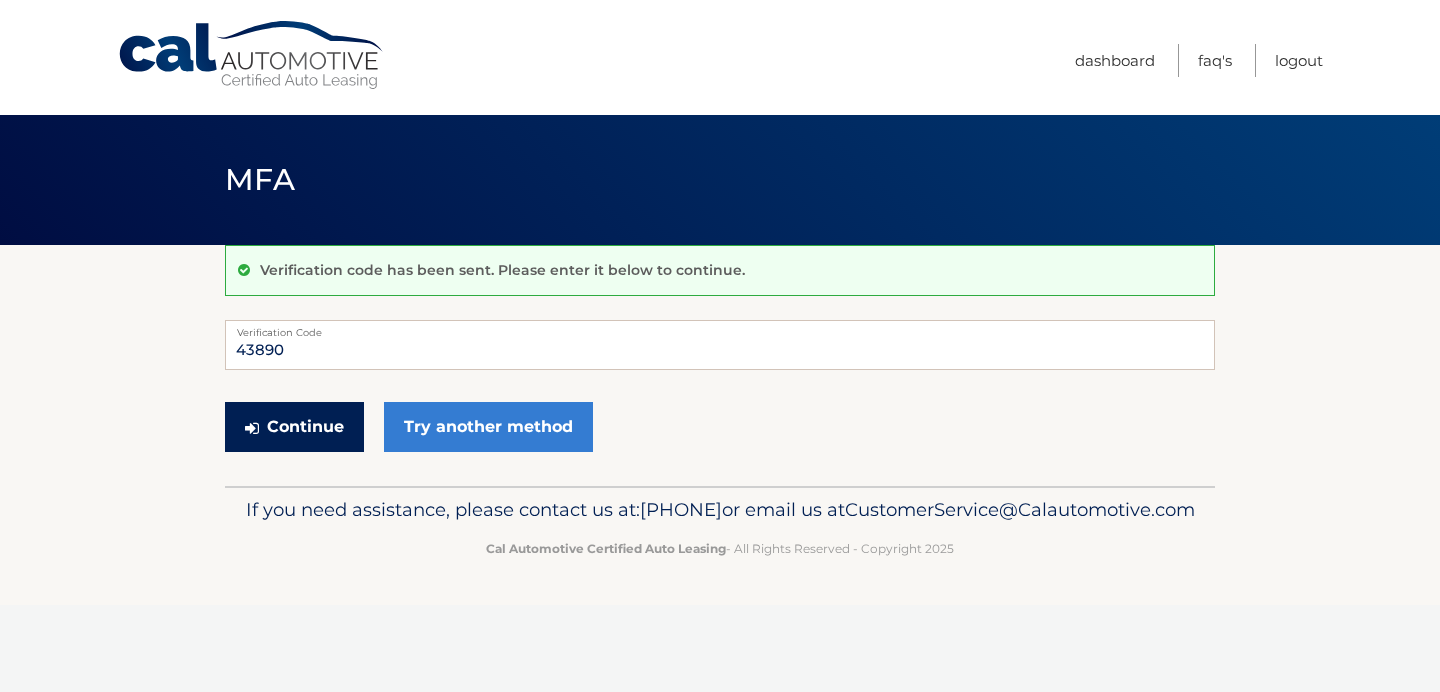 click on "Continue" at bounding box center [294, 427] 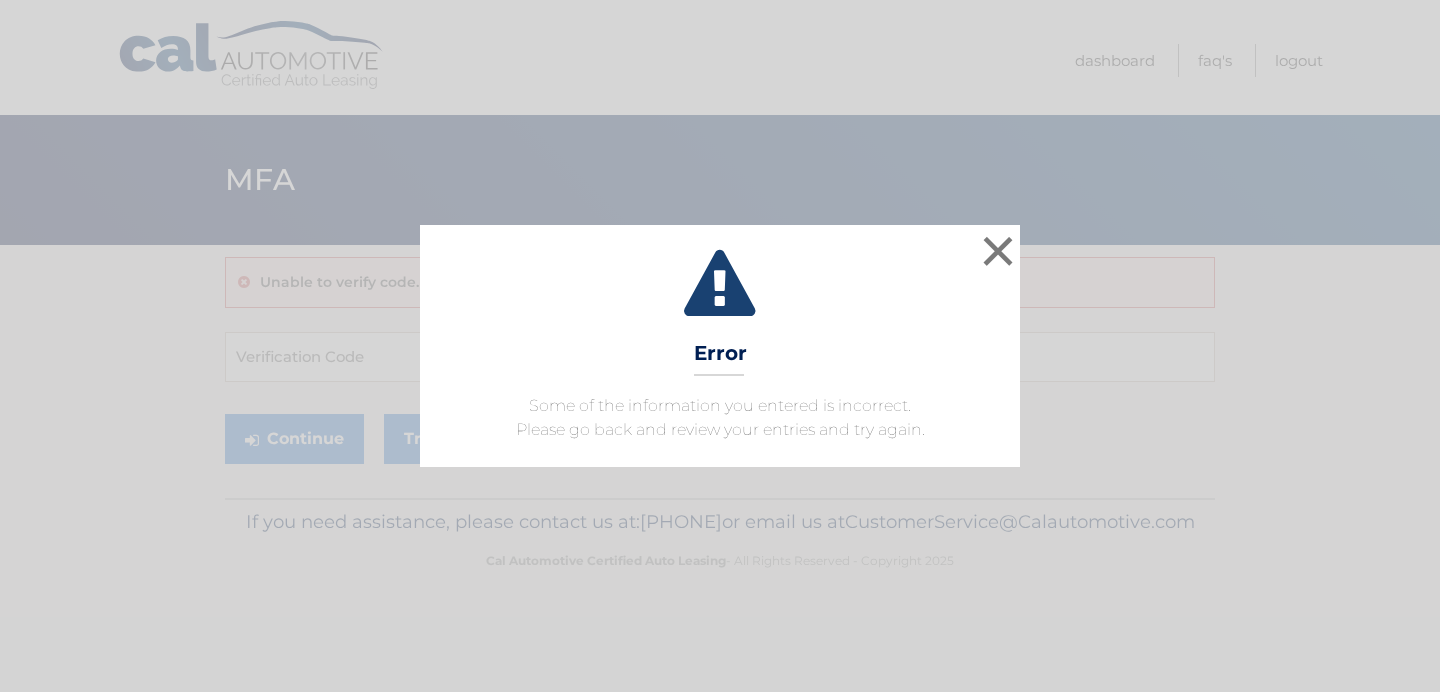 scroll, scrollTop: 0, scrollLeft: 0, axis: both 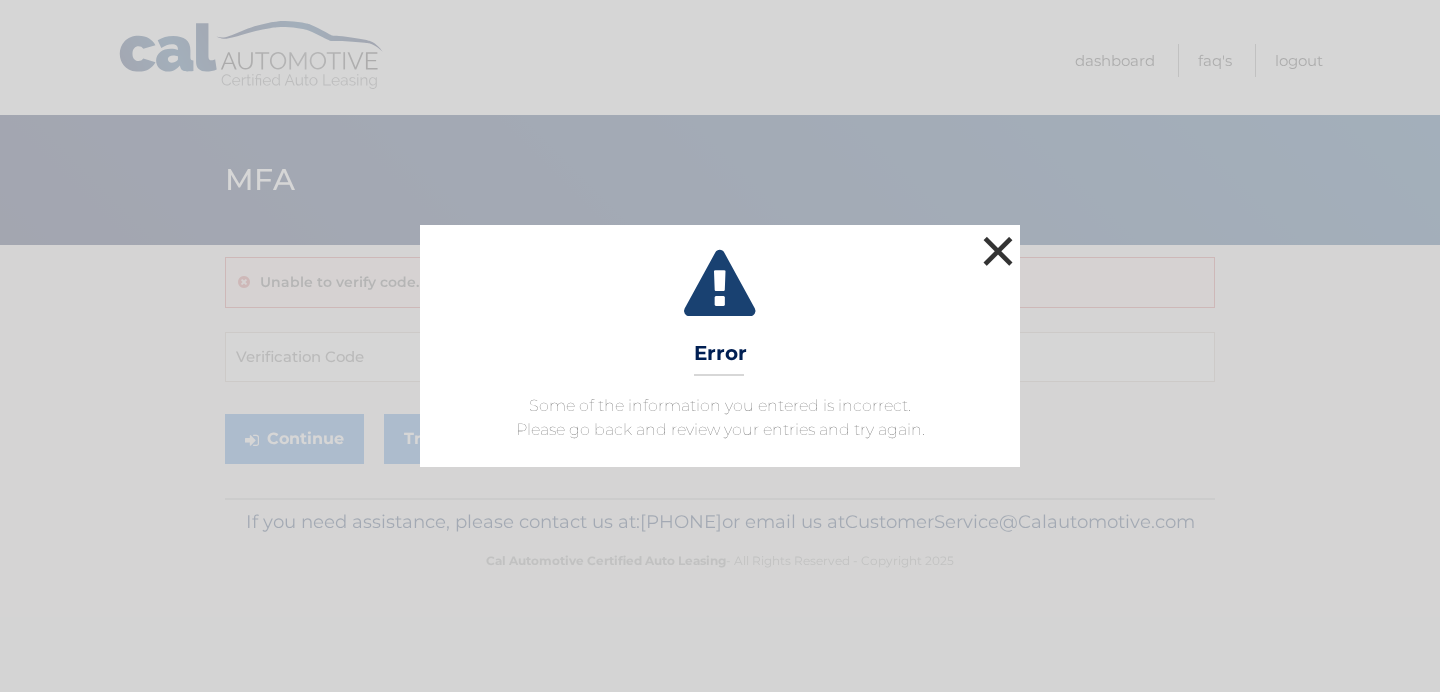 click on "×" at bounding box center [998, 251] 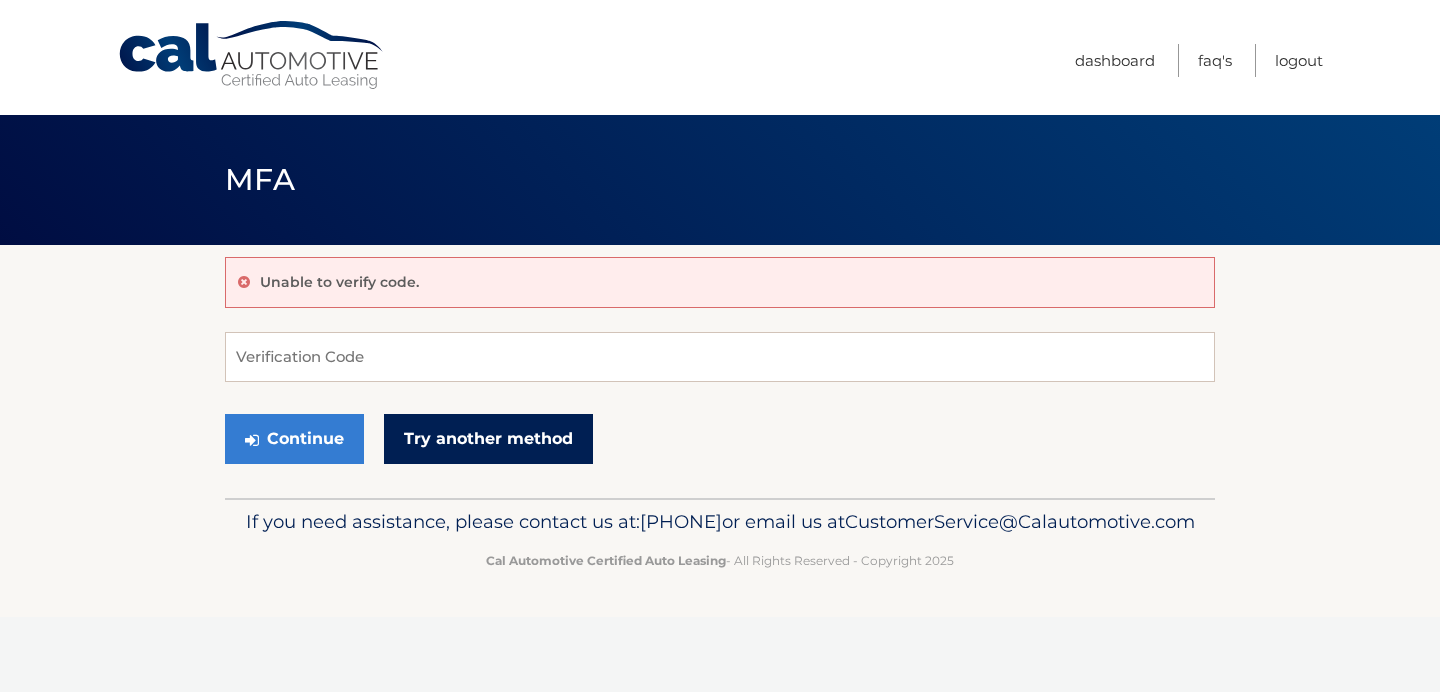 click on "Try another method" at bounding box center [488, 439] 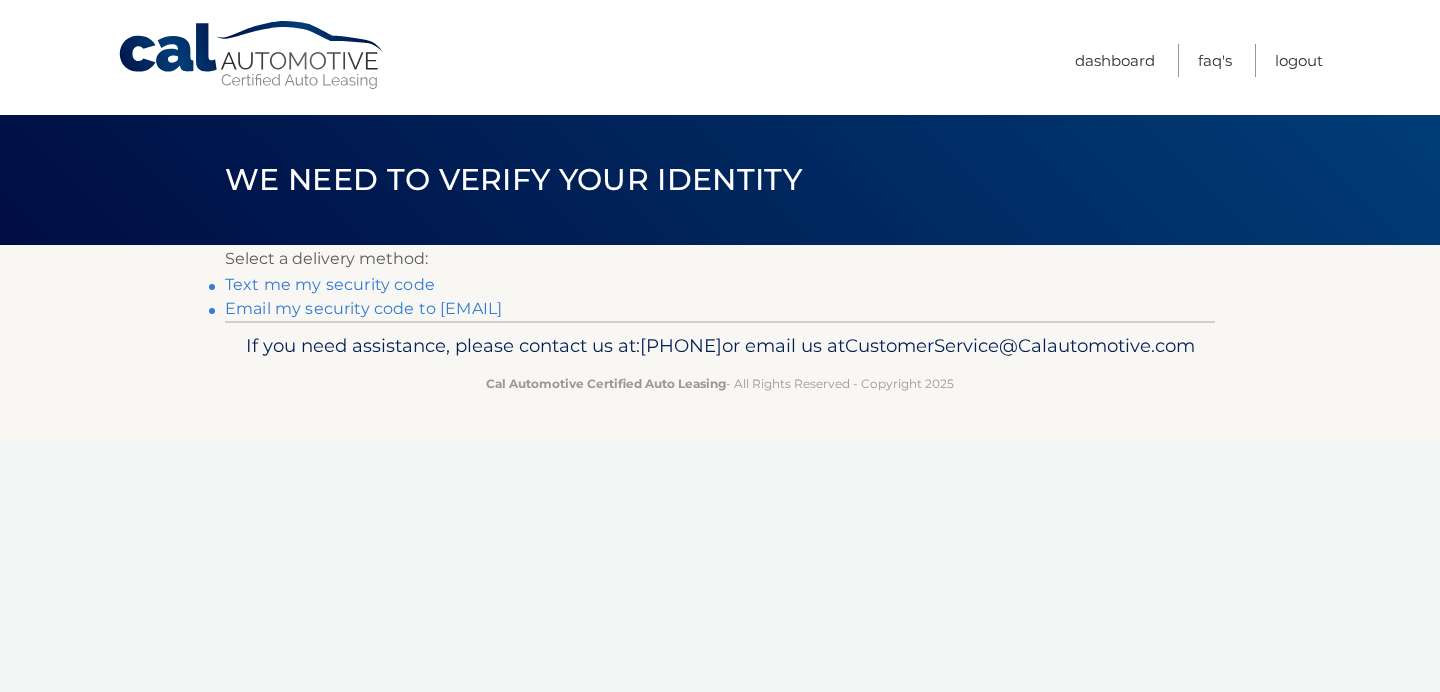 scroll, scrollTop: 0, scrollLeft: 0, axis: both 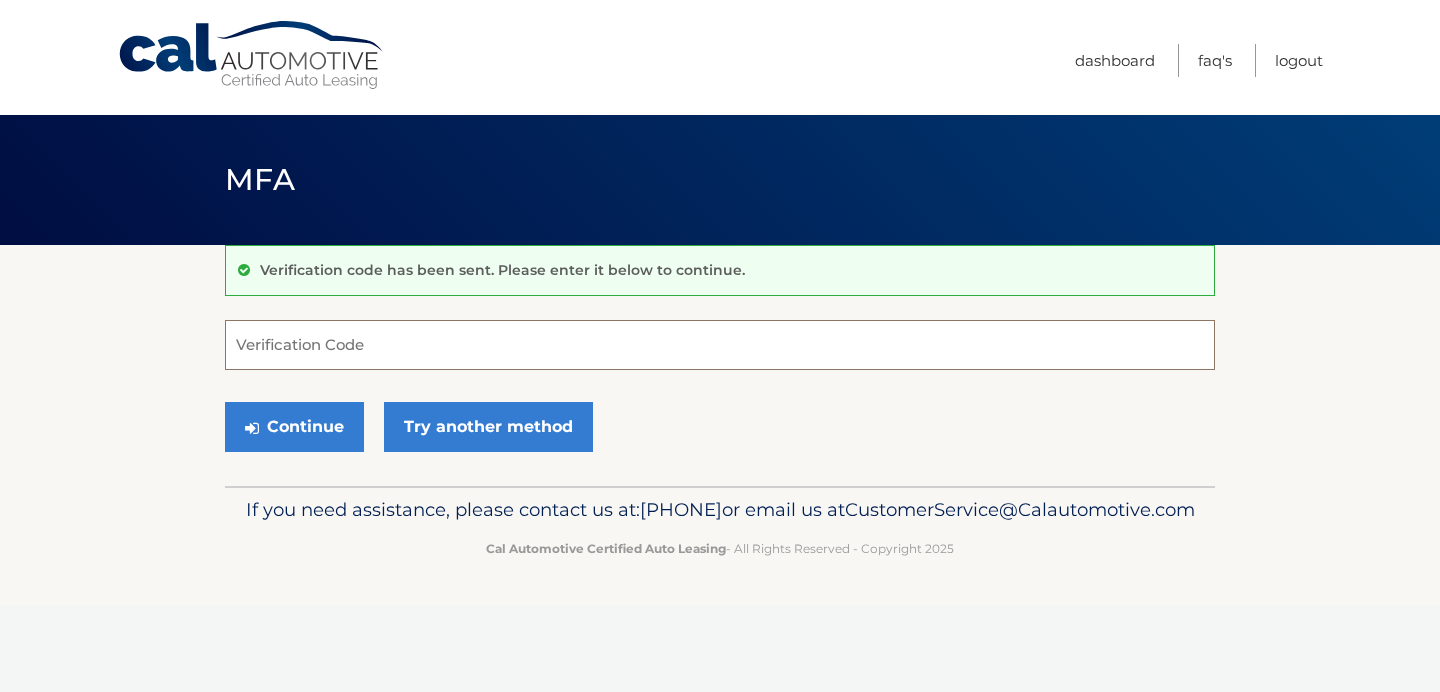 click on "Verification Code" at bounding box center (720, 345) 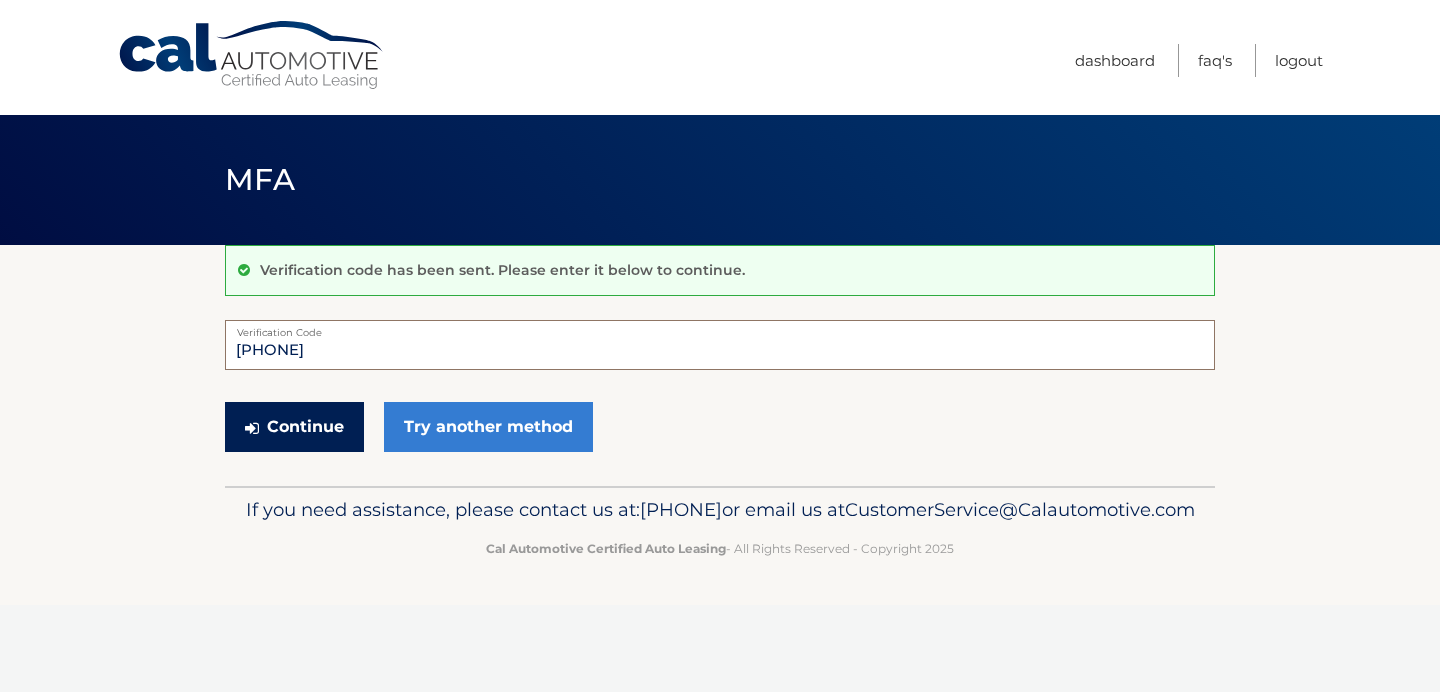 type on "[PHONE]" 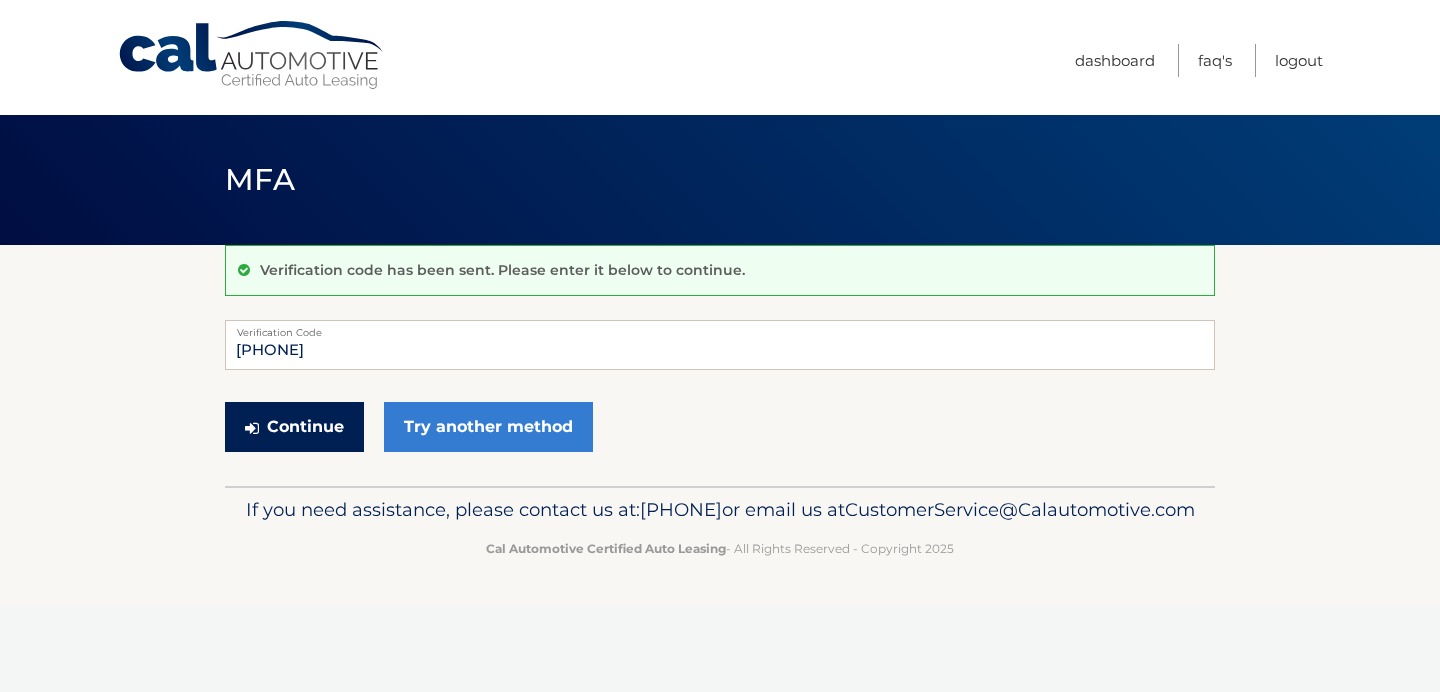 click on "Continue" at bounding box center (294, 427) 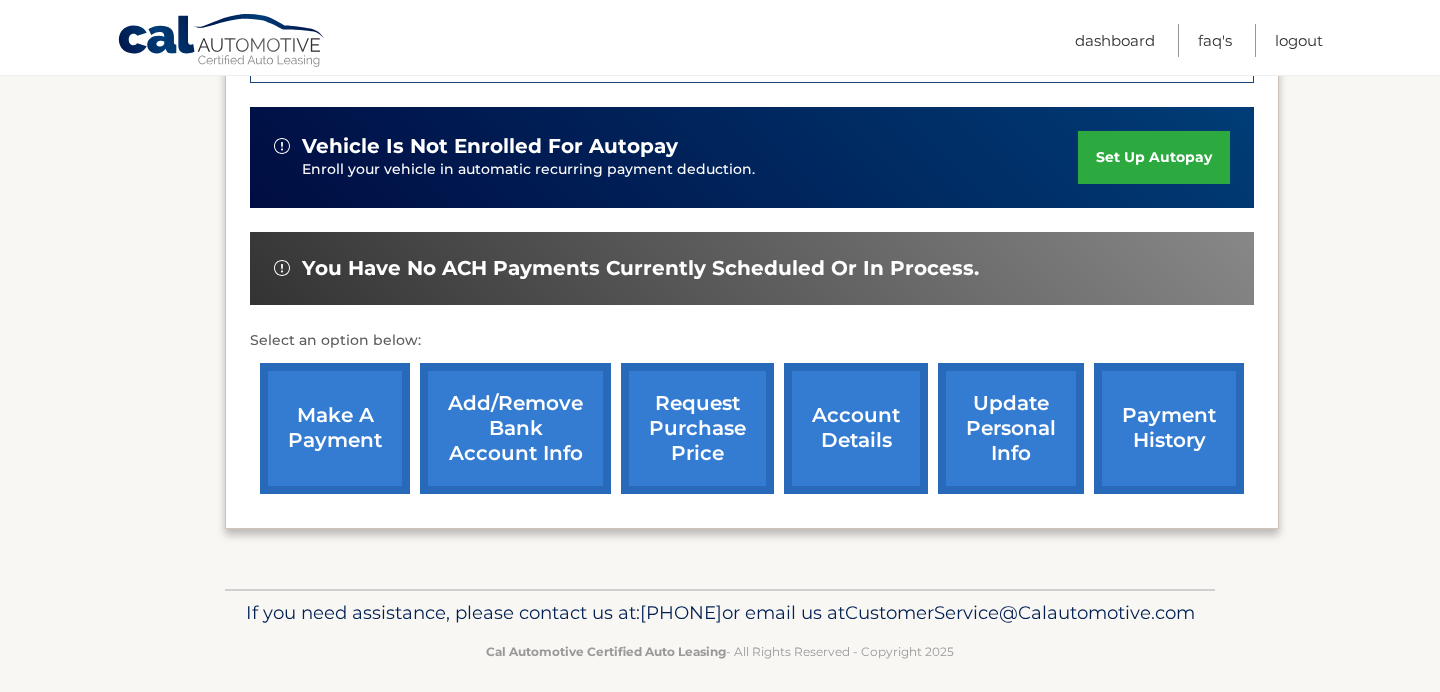 scroll, scrollTop: 597, scrollLeft: 0, axis: vertical 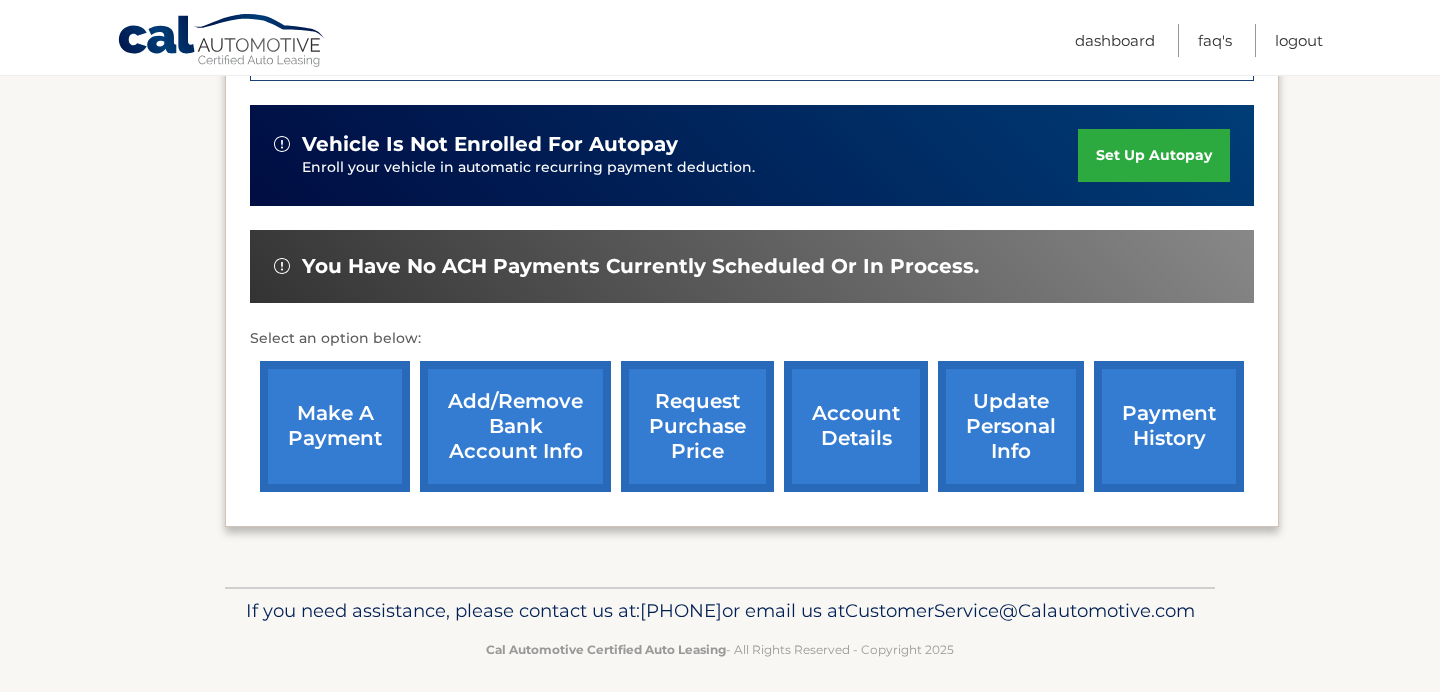 click on "account details" at bounding box center [856, 426] 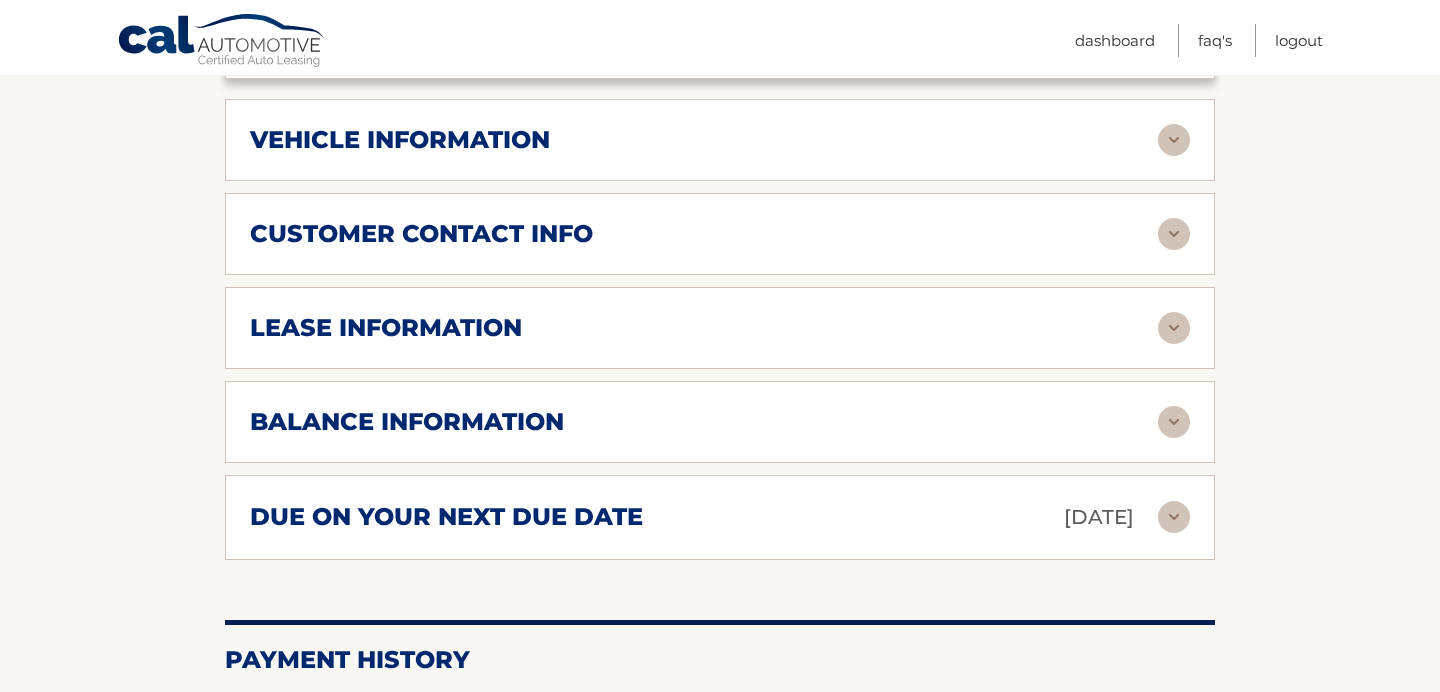 scroll, scrollTop: 951, scrollLeft: 0, axis: vertical 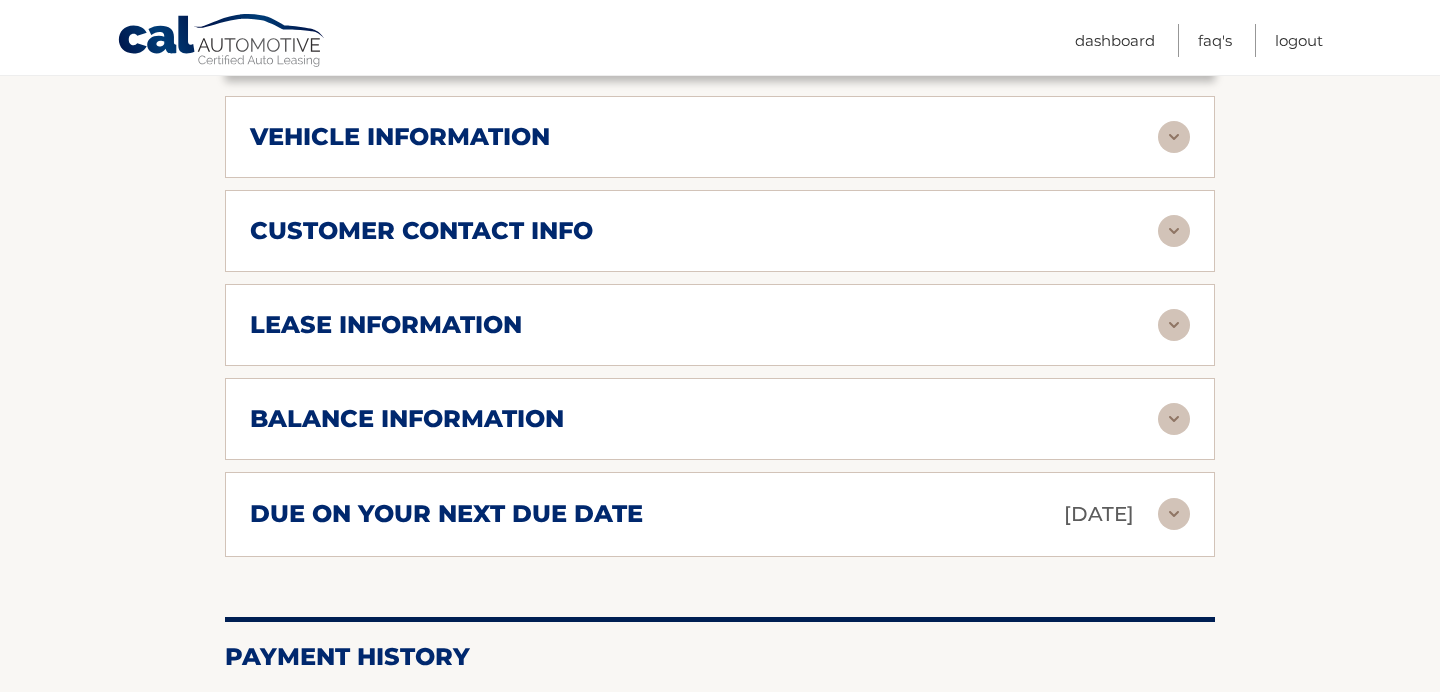 click on "lease information" at bounding box center [704, 325] 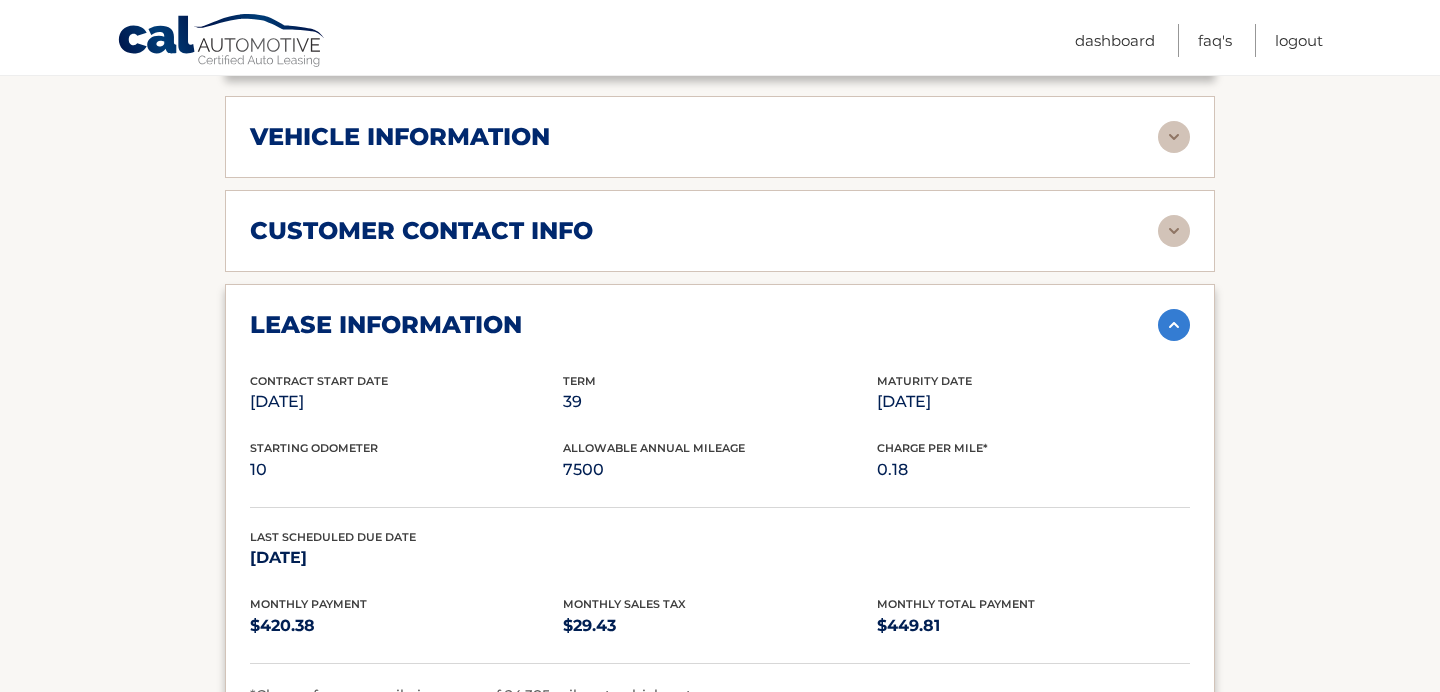 click on "lease information" at bounding box center [704, 325] 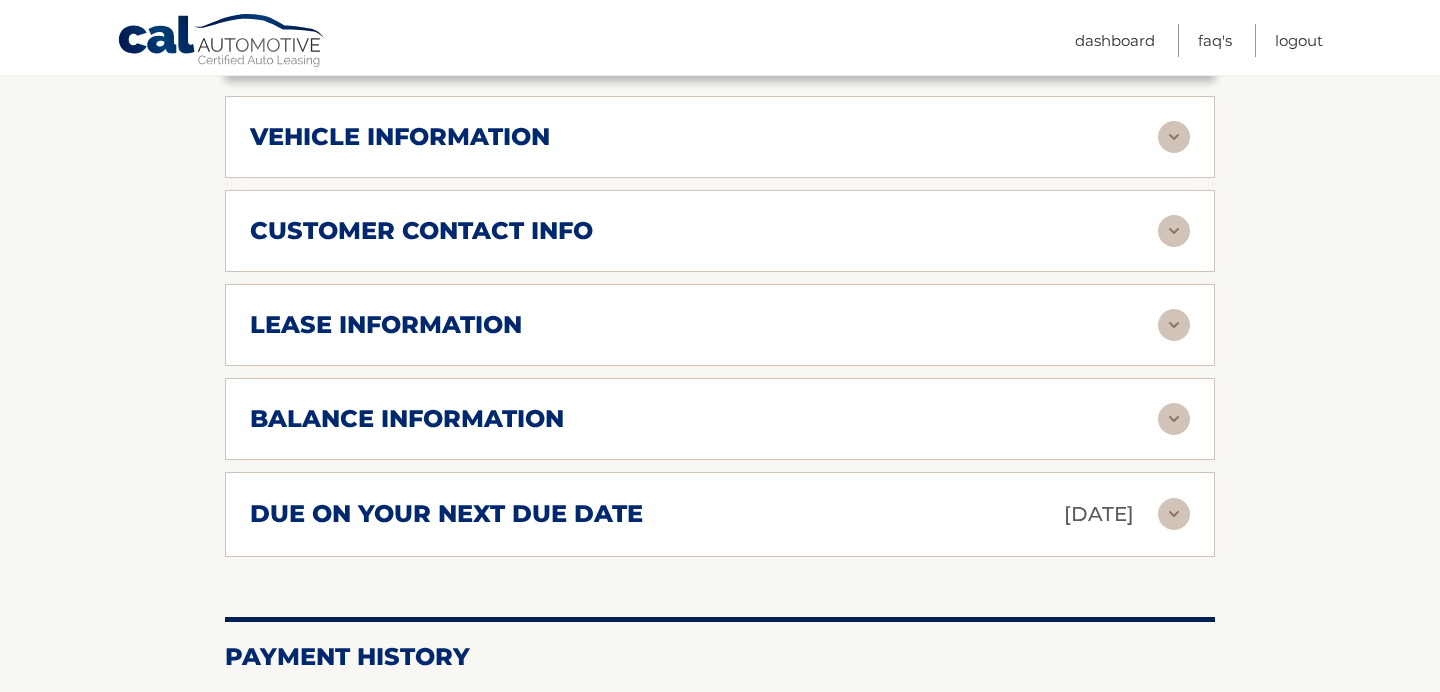click on "balance information" at bounding box center (720, 419) 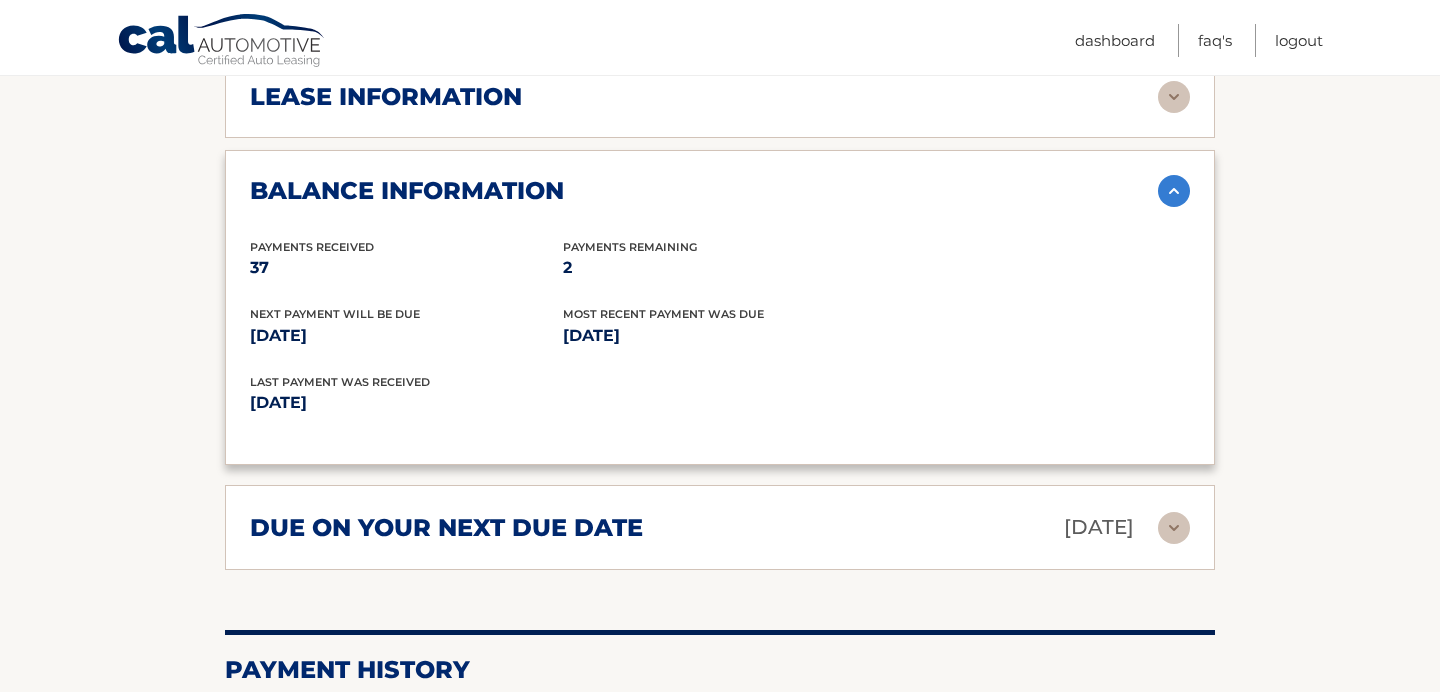 scroll, scrollTop: 1187, scrollLeft: 0, axis: vertical 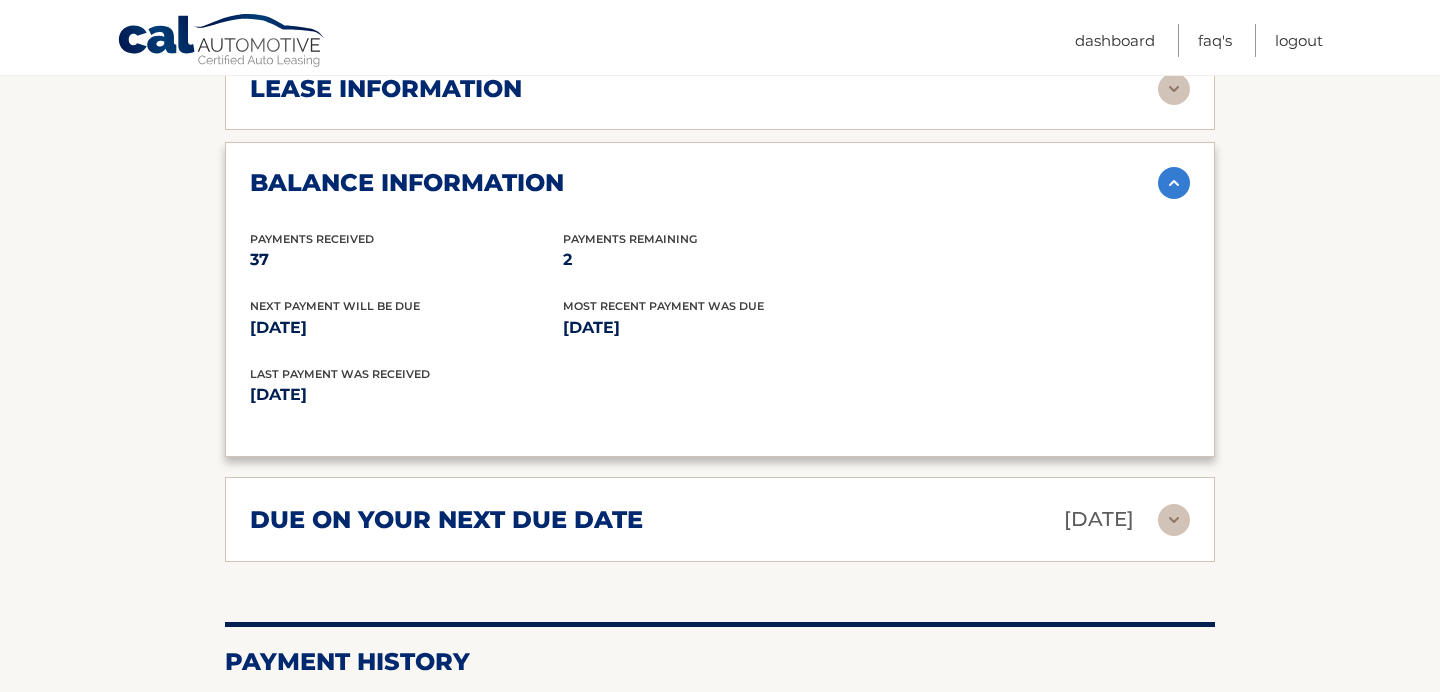click on "Aug 07, 2025" at bounding box center (1099, 519) 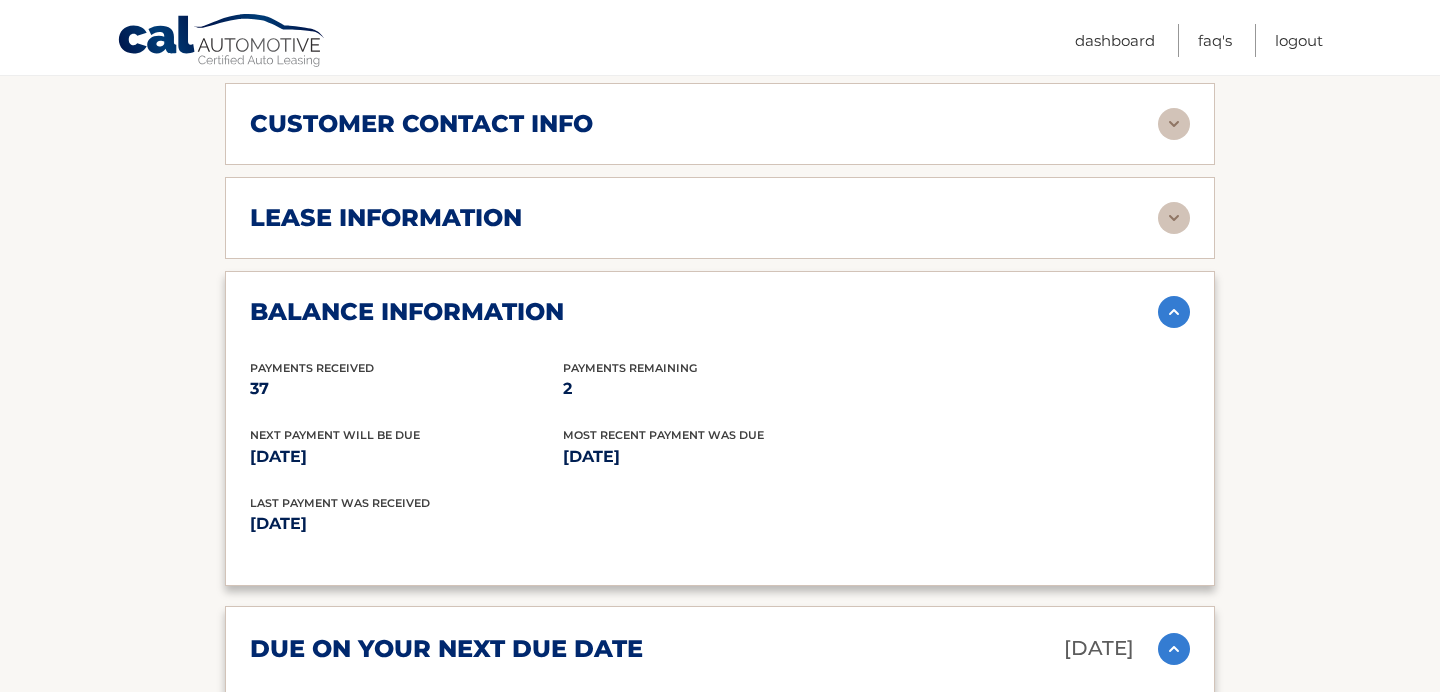 scroll, scrollTop: 1059, scrollLeft: 0, axis: vertical 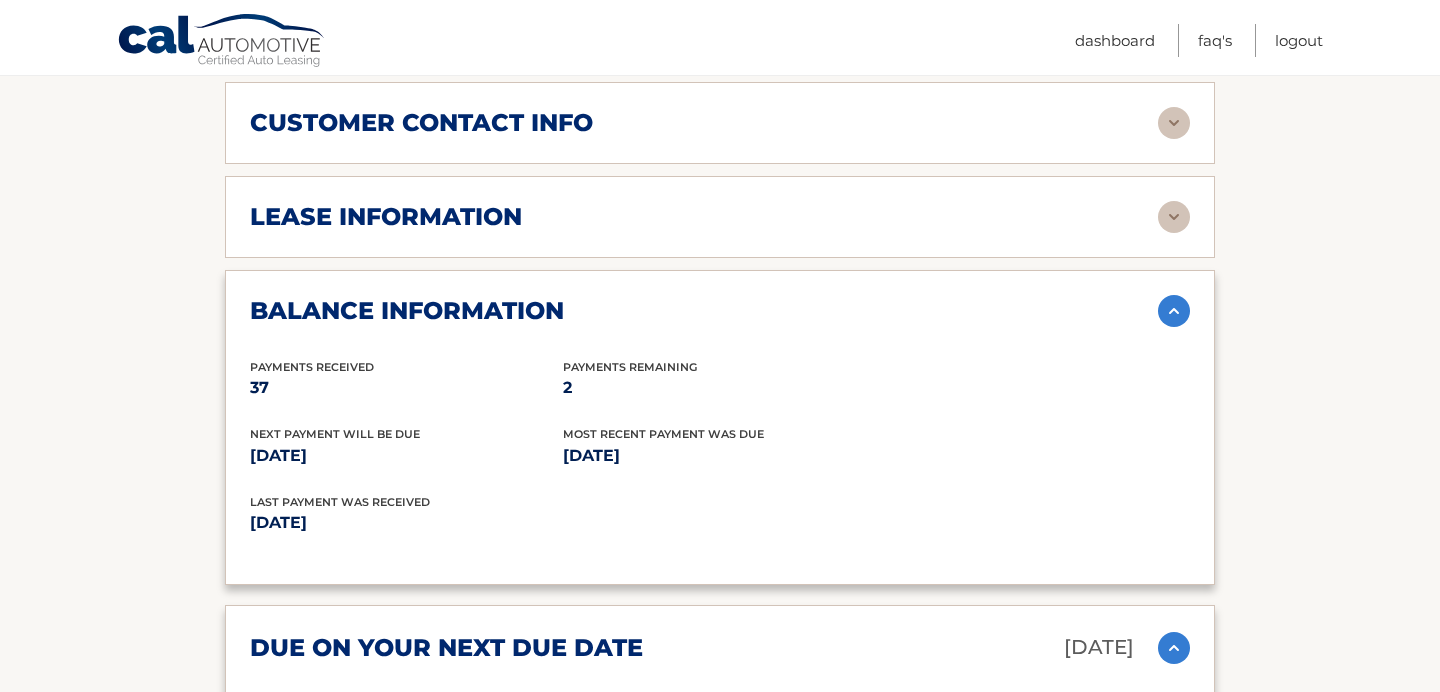 click on "balance information" at bounding box center [704, 311] 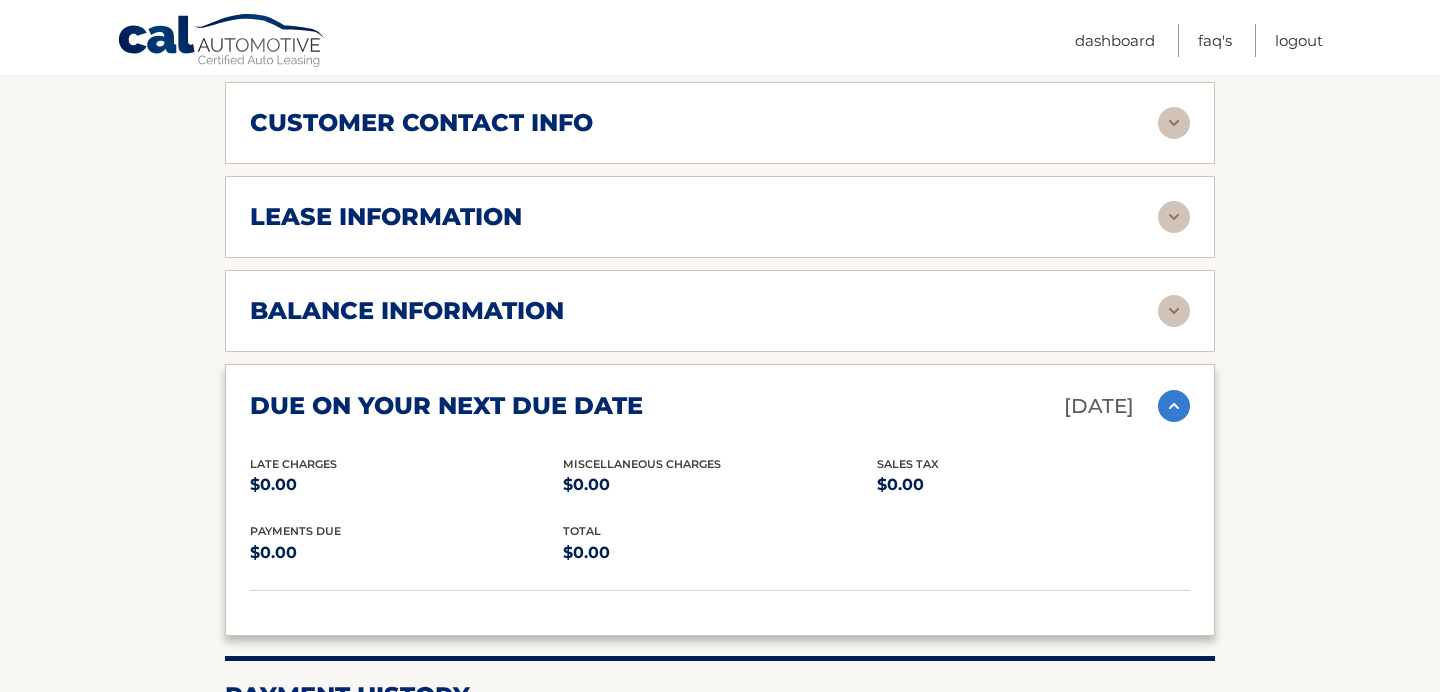 click on "Aug 07, 2025" at bounding box center (1099, 406) 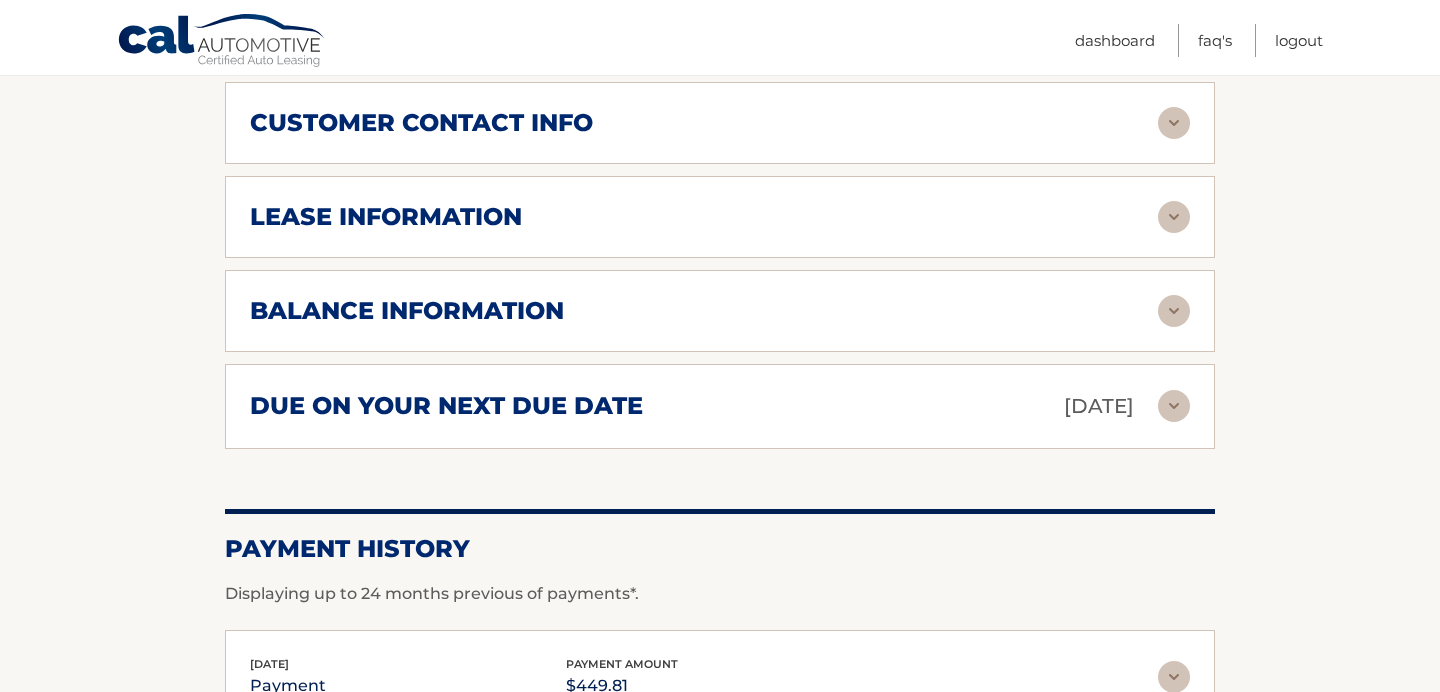 click on "balance information" at bounding box center (704, 311) 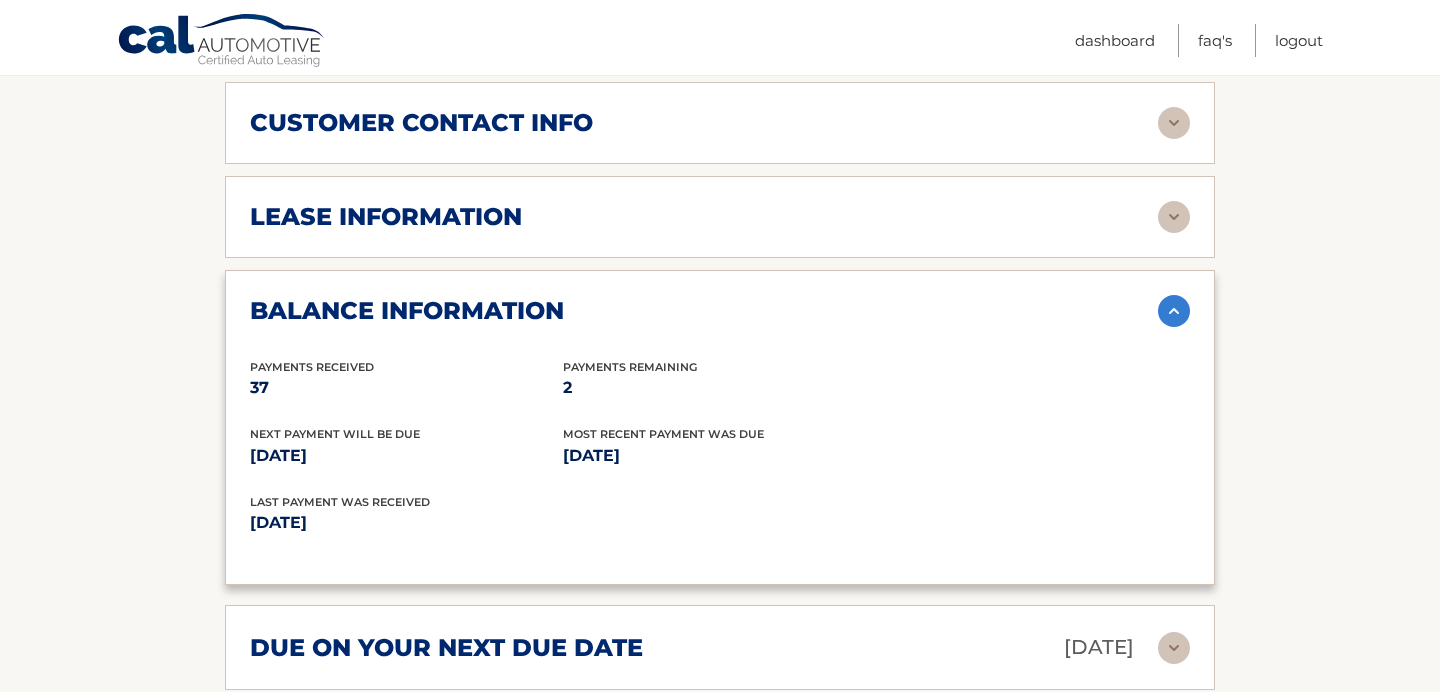 click at bounding box center [1174, 217] 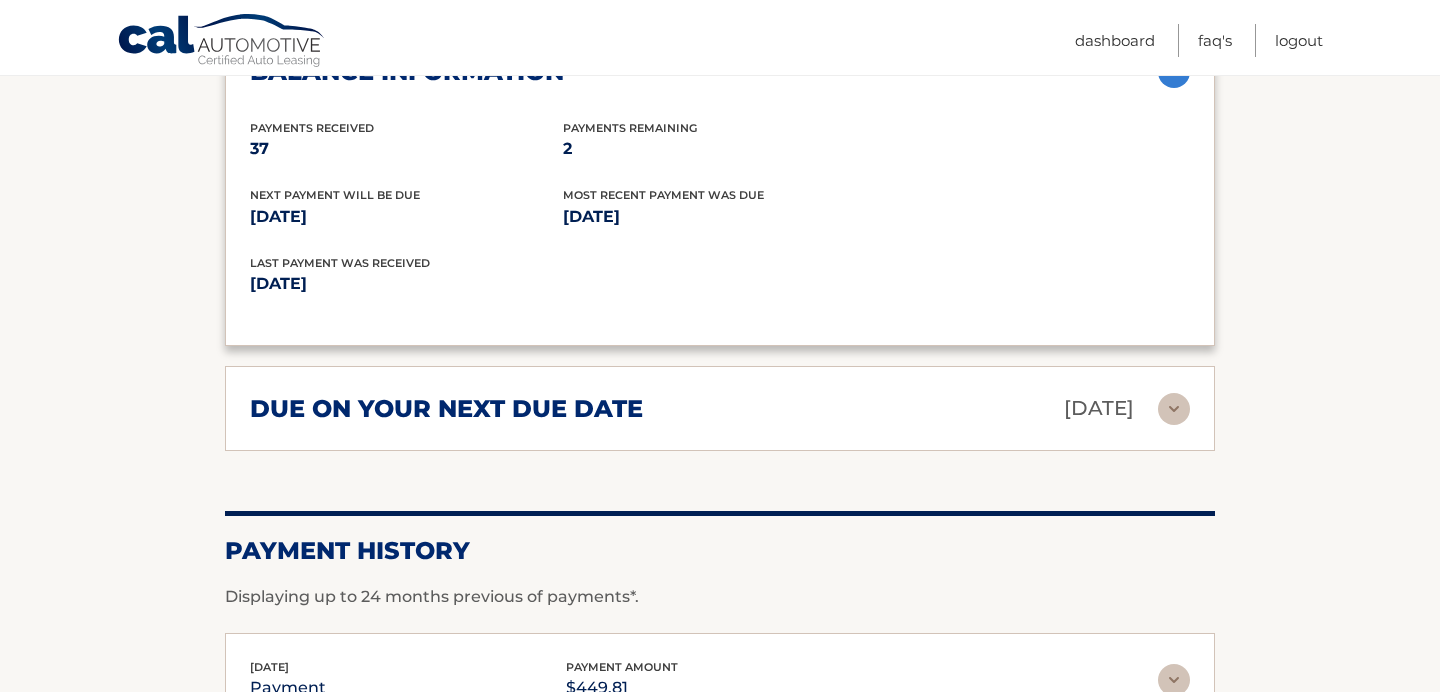 scroll, scrollTop: 1683, scrollLeft: 0, axis: vertical 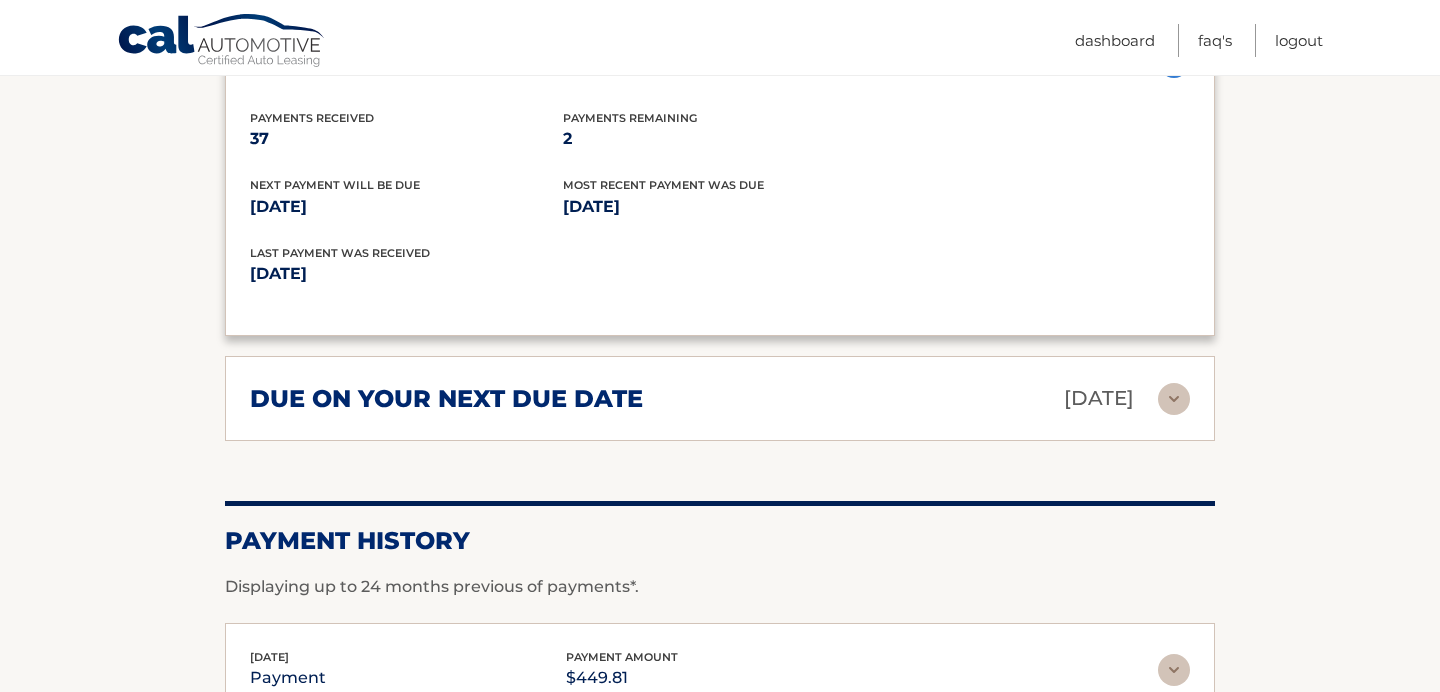 click on "due on your next due date
Aug 07, 2025" at bounding box center [704, 398] 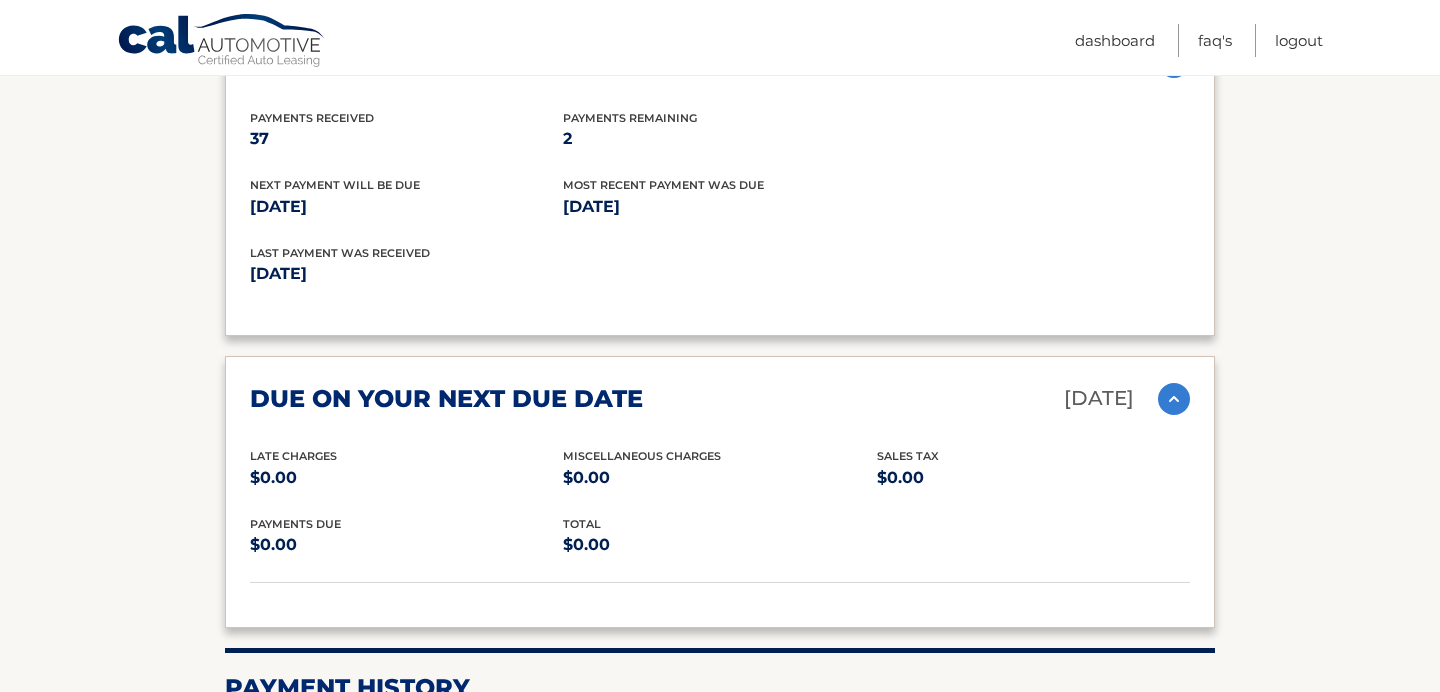 click on "due on your next due date
Aug 07, 2025" at bounding box center [704, 398] 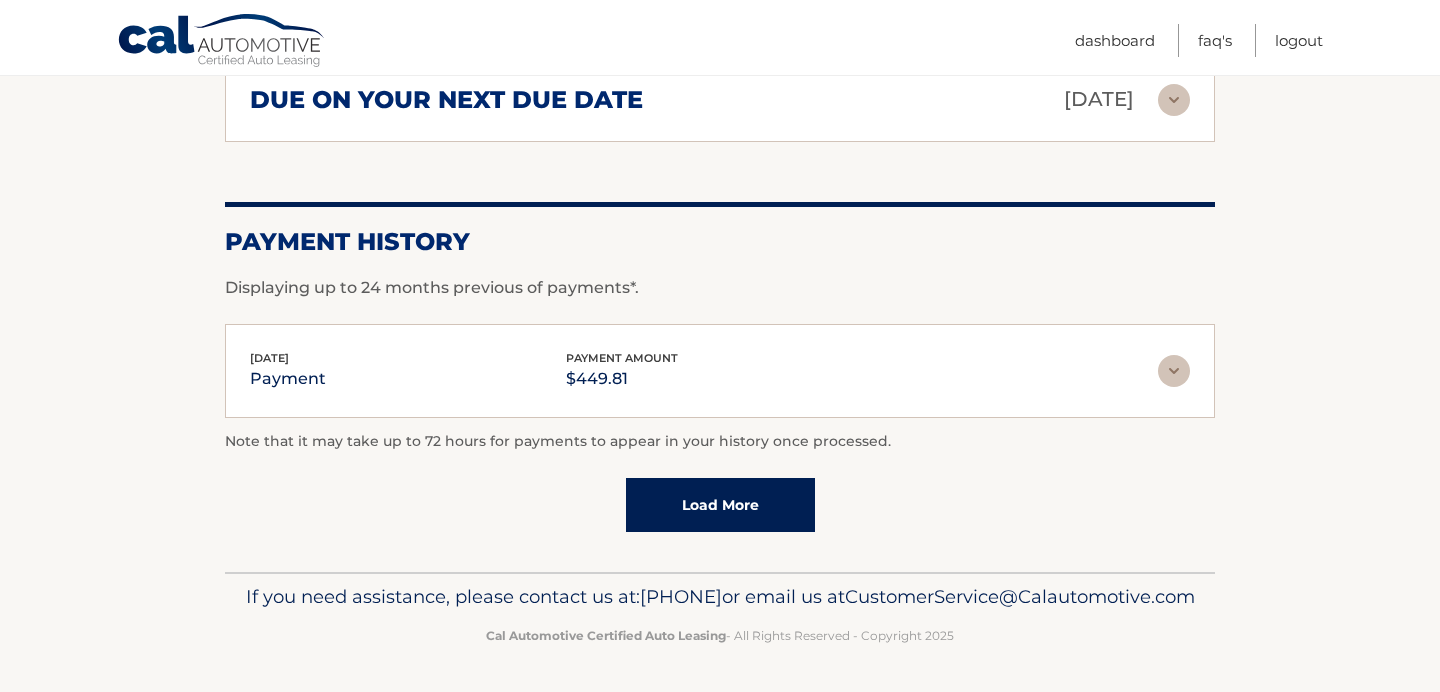 scroll, scrollTop: 2009, scrollLeft: 0, axis: vertical 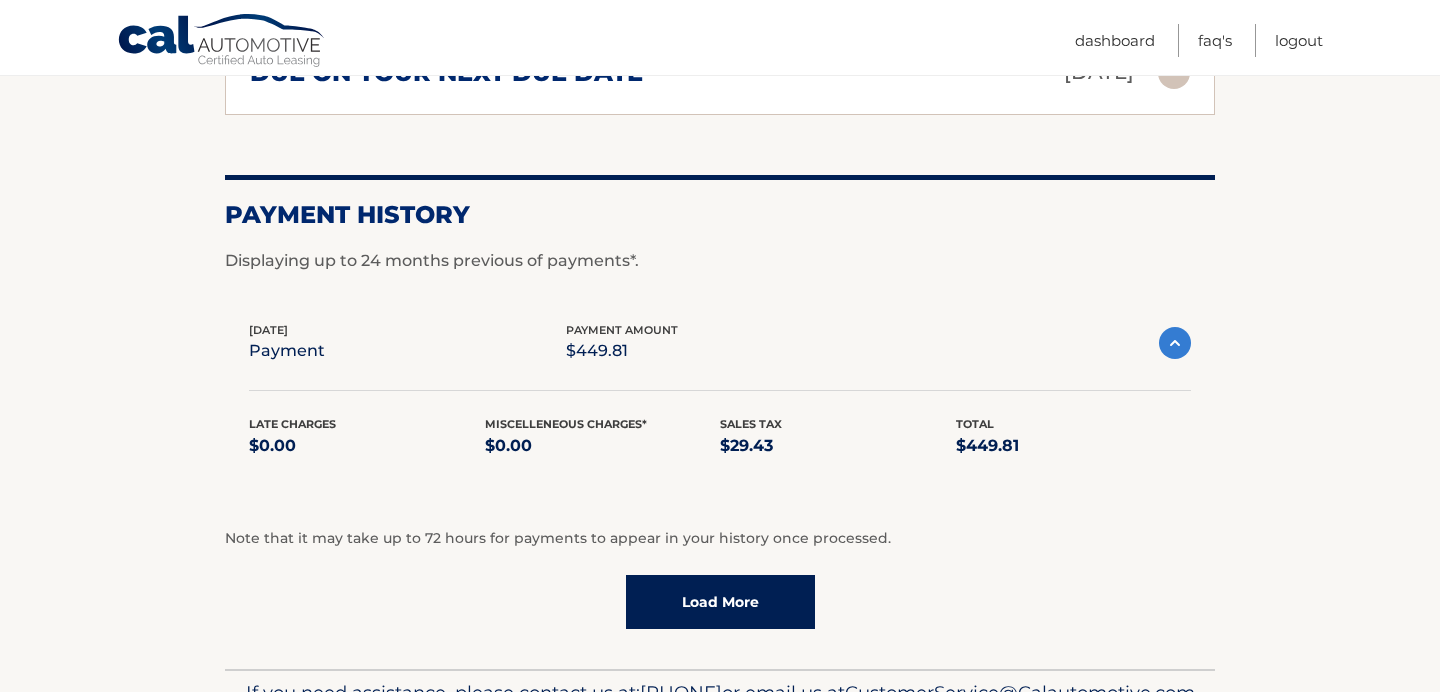 click at bounding box center [1175, 343] 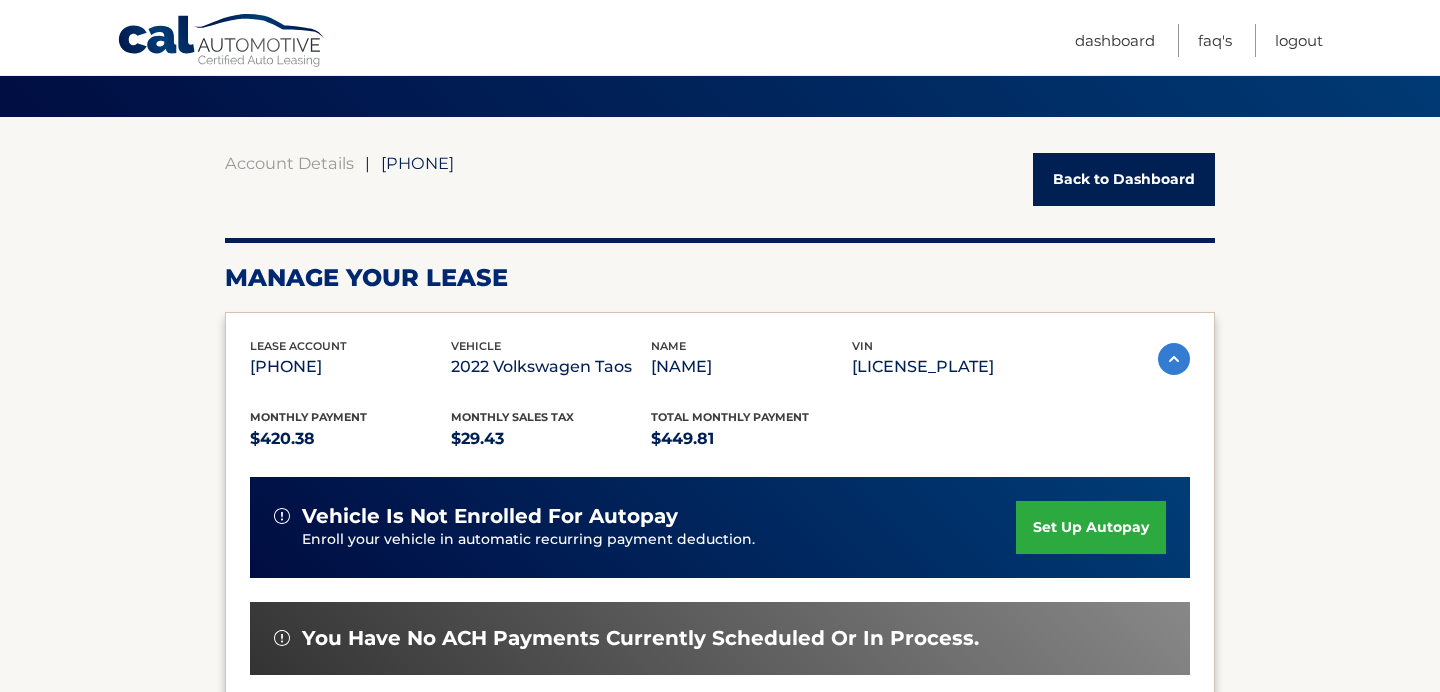 scroll, scrollTop: 0, scrollLeft: 0, axis: both 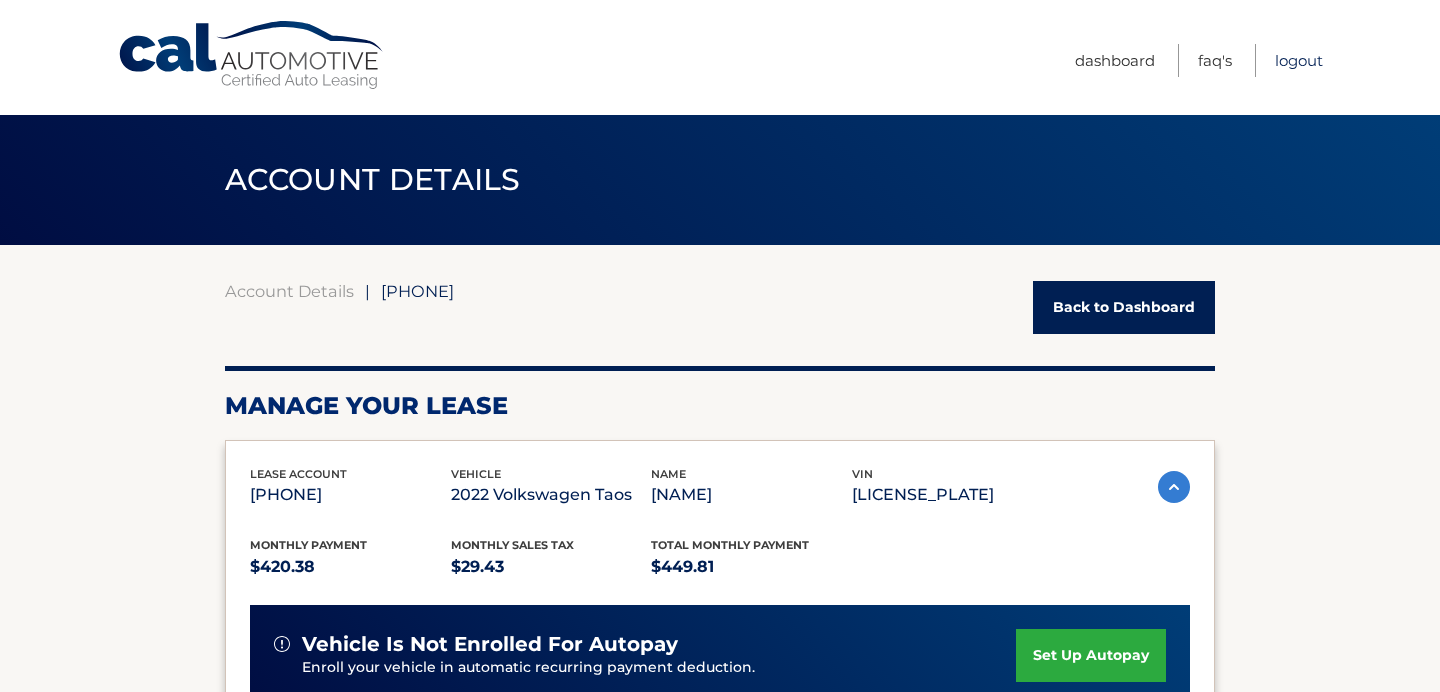 click on "Logout" at bounding box center [1299, 60] 